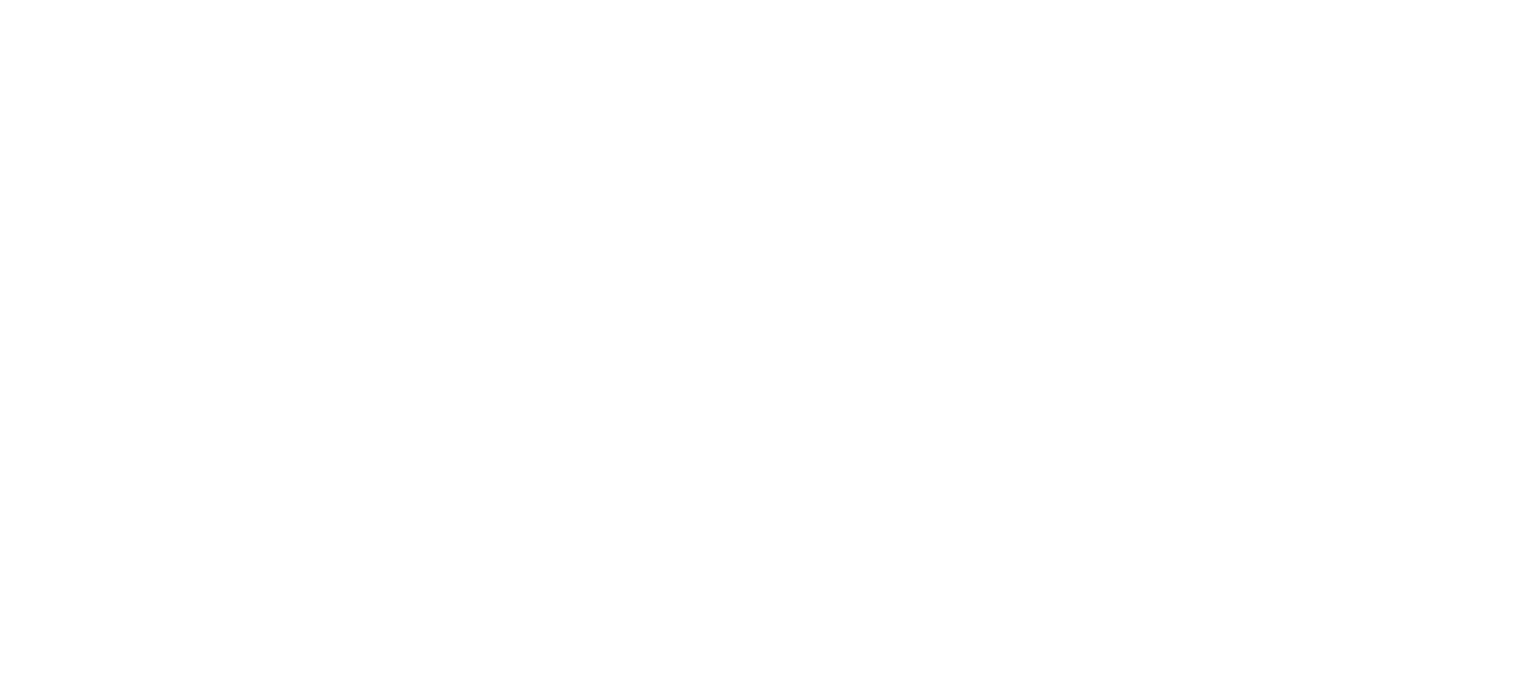 scroll, scrollTop: 0, scrollLeft: 0, axis: both 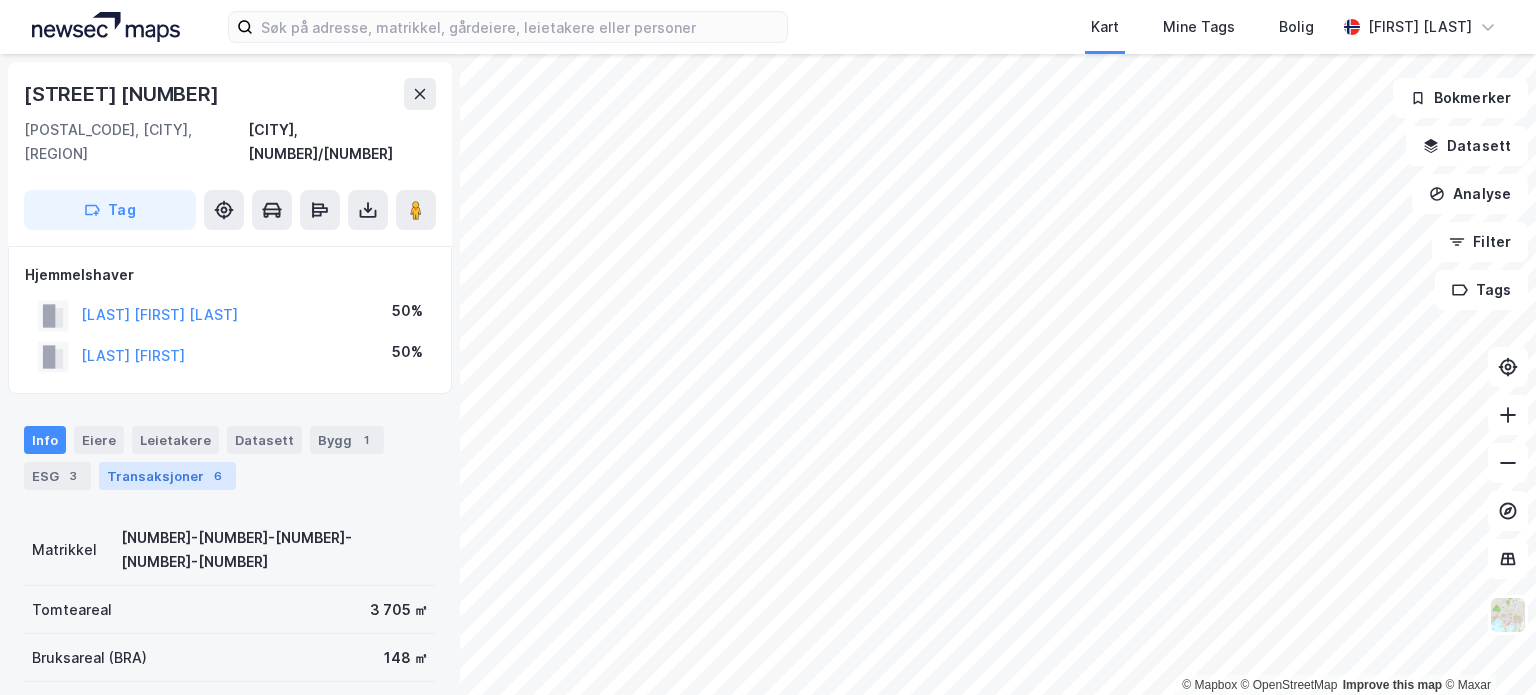 click on "Transaksjoner 6" at bounding box center [167, 476] 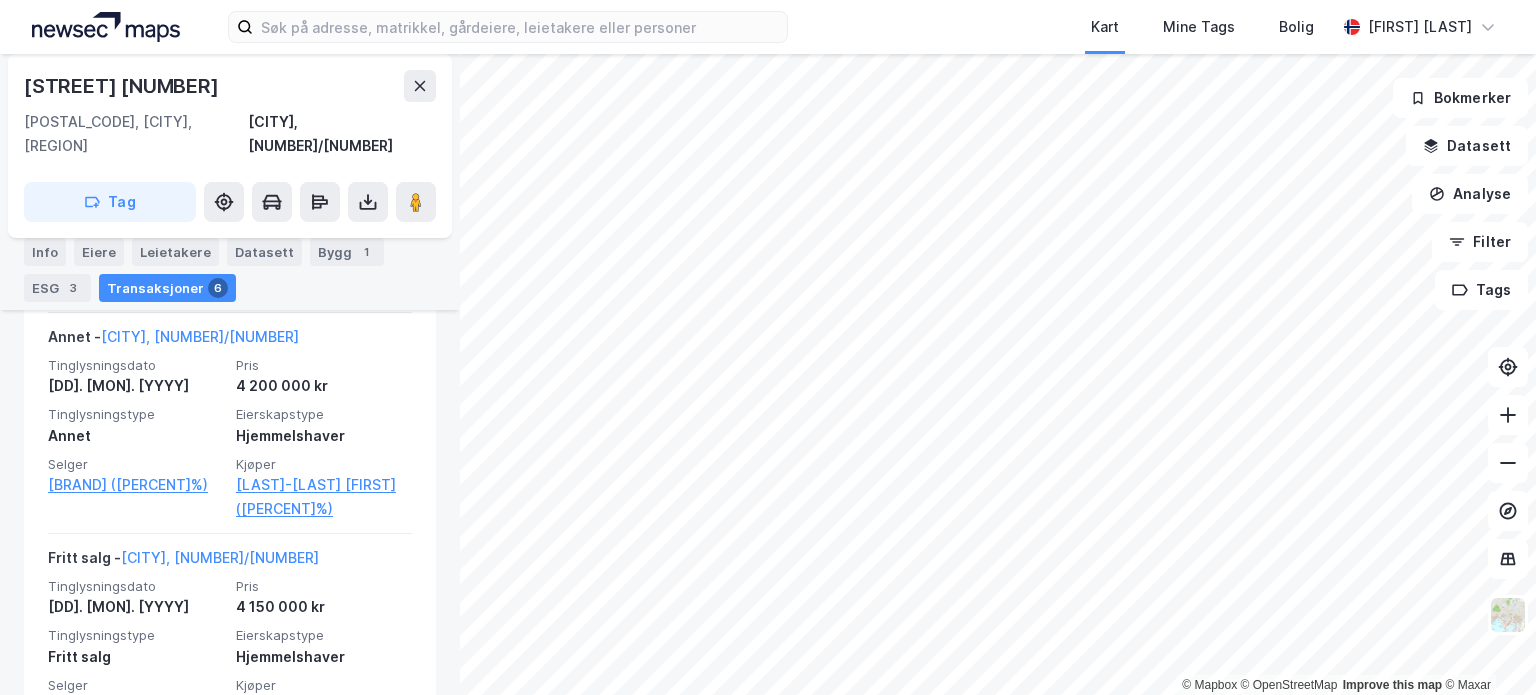 scroll, scrollTop: 820, scrollLeft: 0, axis: vertical 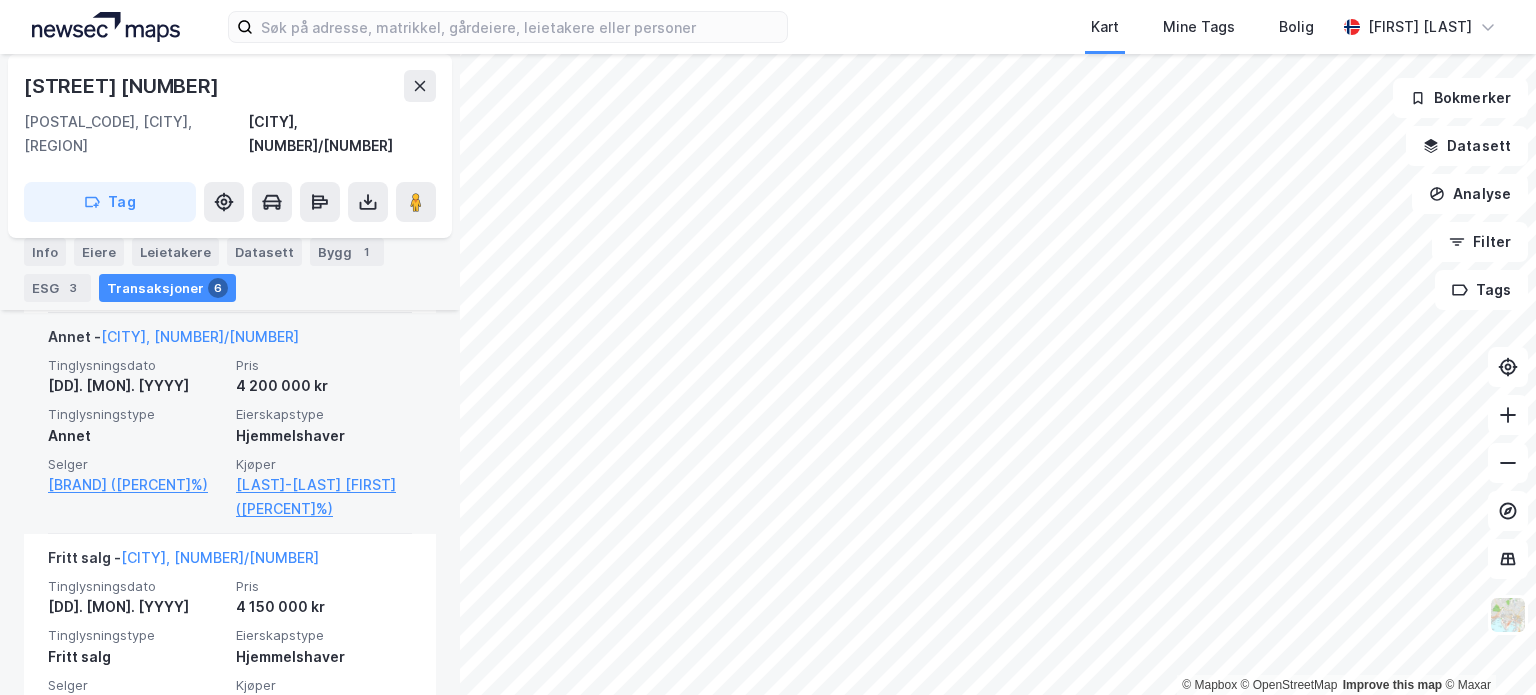 click on "Hjemmelshaver" at bounding box center (324, 436) 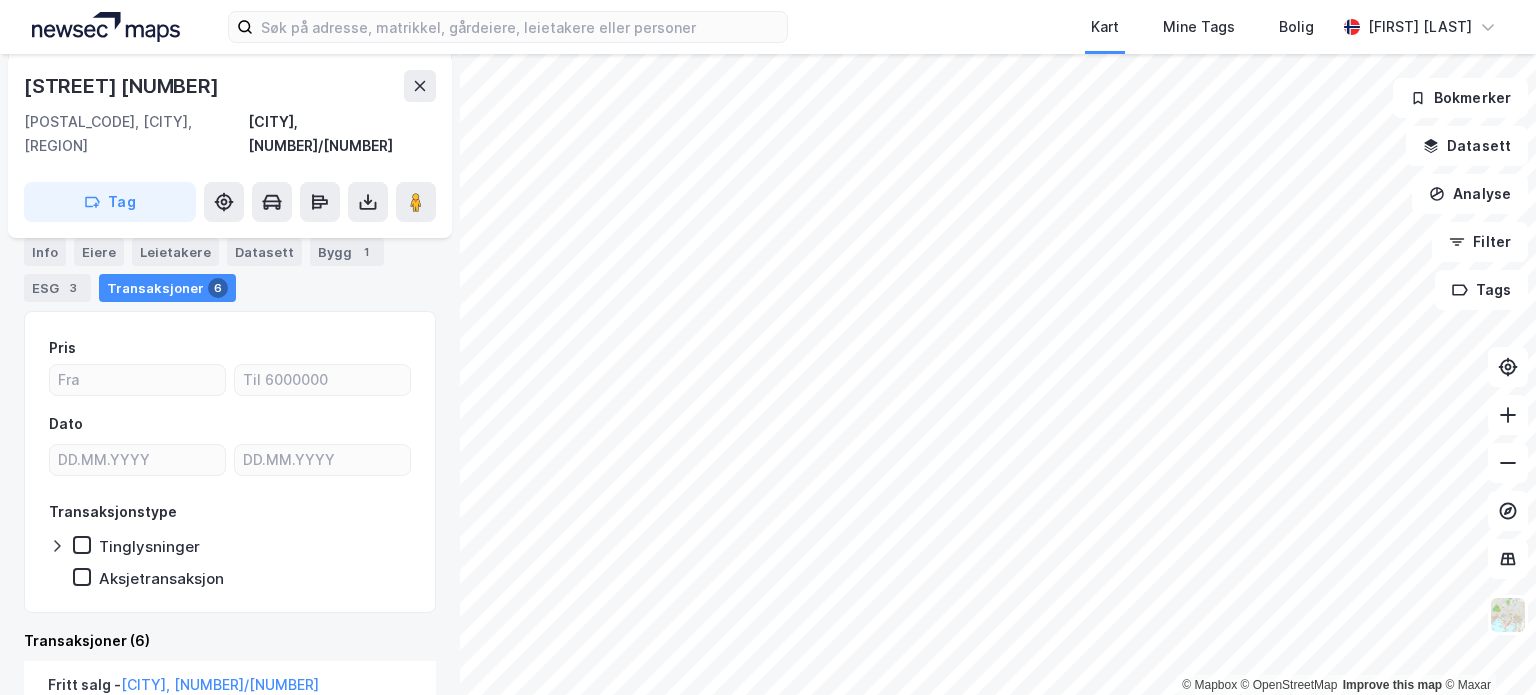 scroll, scrollTop: 158, scrollLeft: 0, axis: vertical 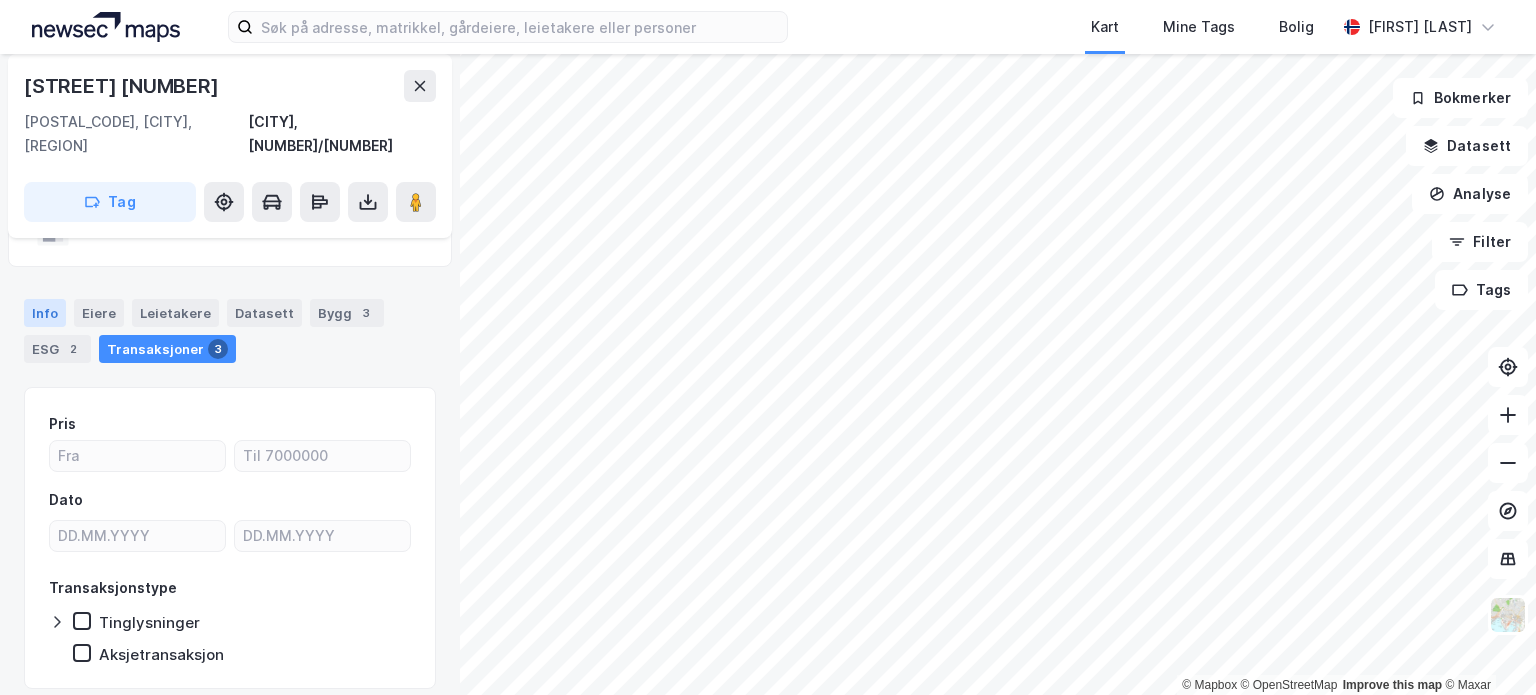 click on "Info" at bounding box center (45, 313) 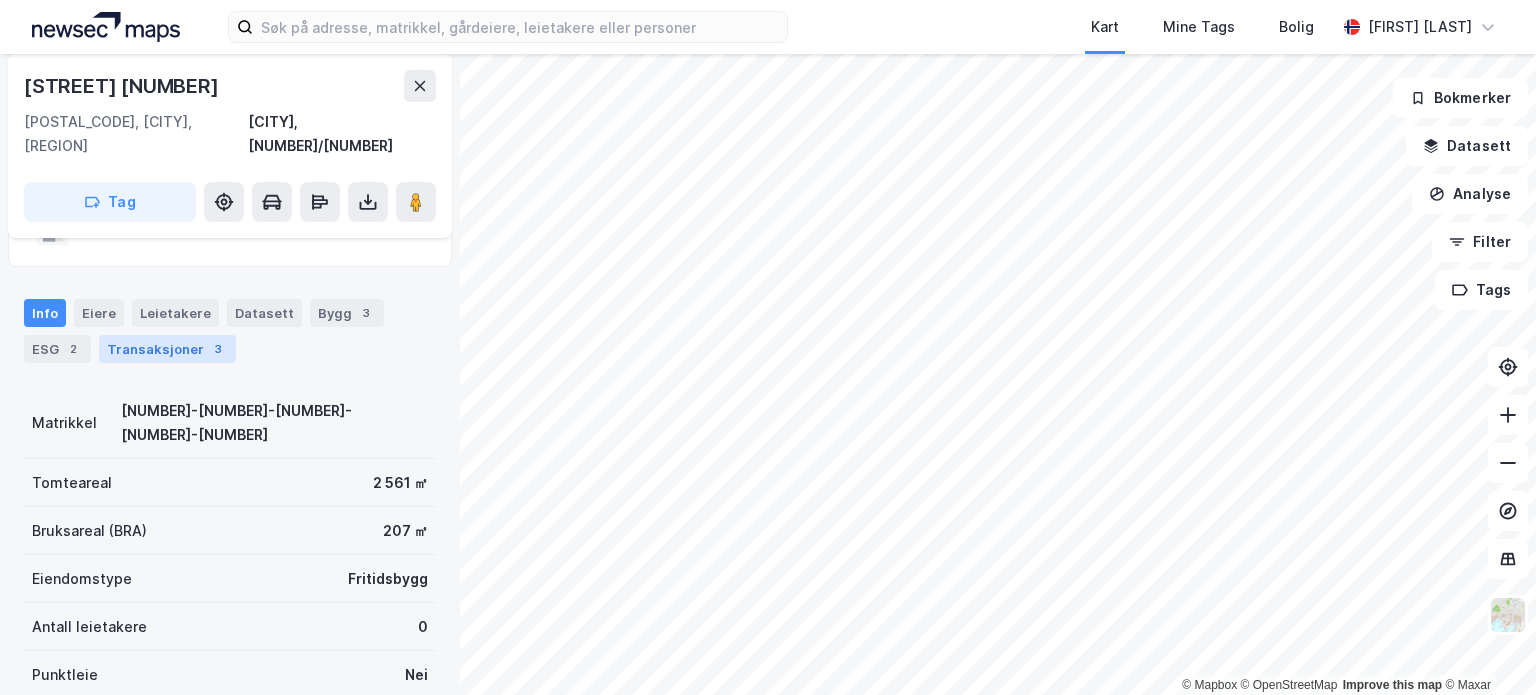click on "Transaksjoner 3" at bounding box center [167, 349] 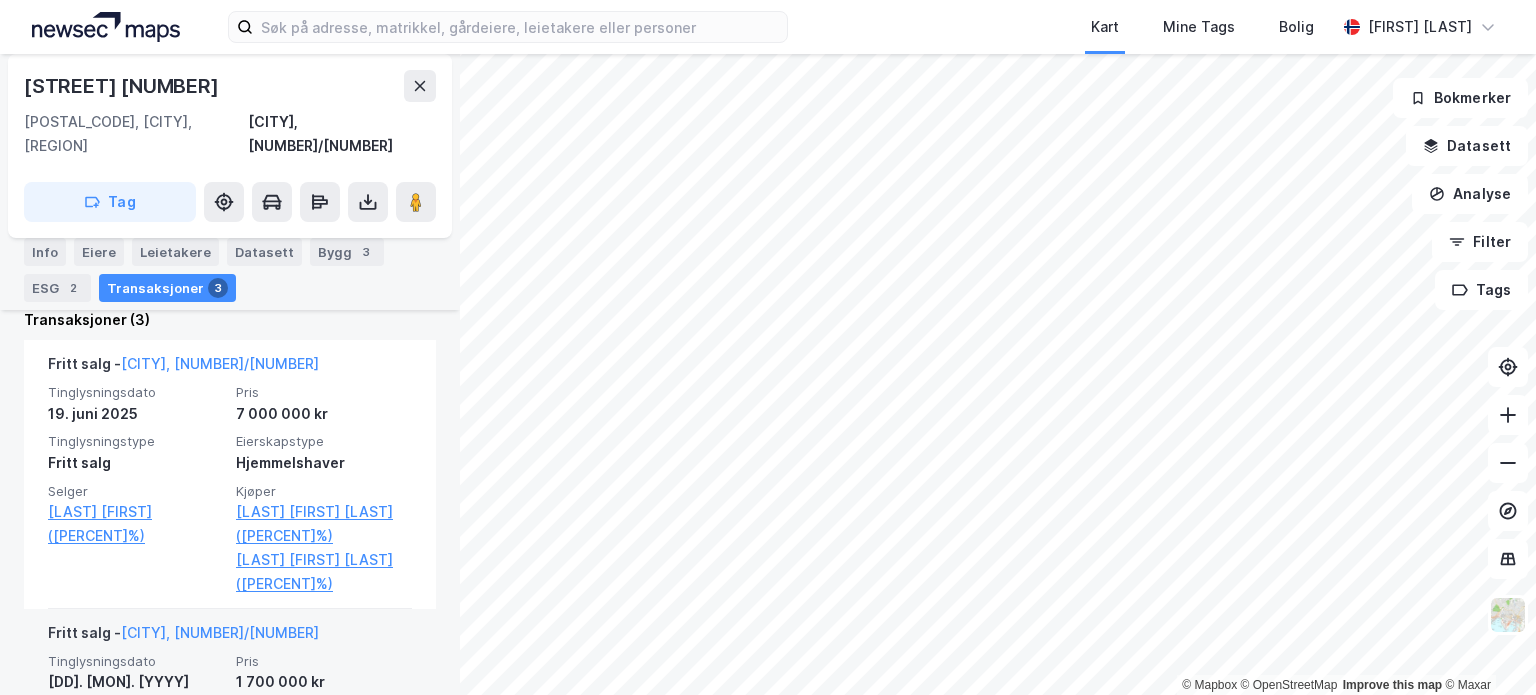 scroll, scrollTop: 524, scrollLeft: 0, axis: vertical 